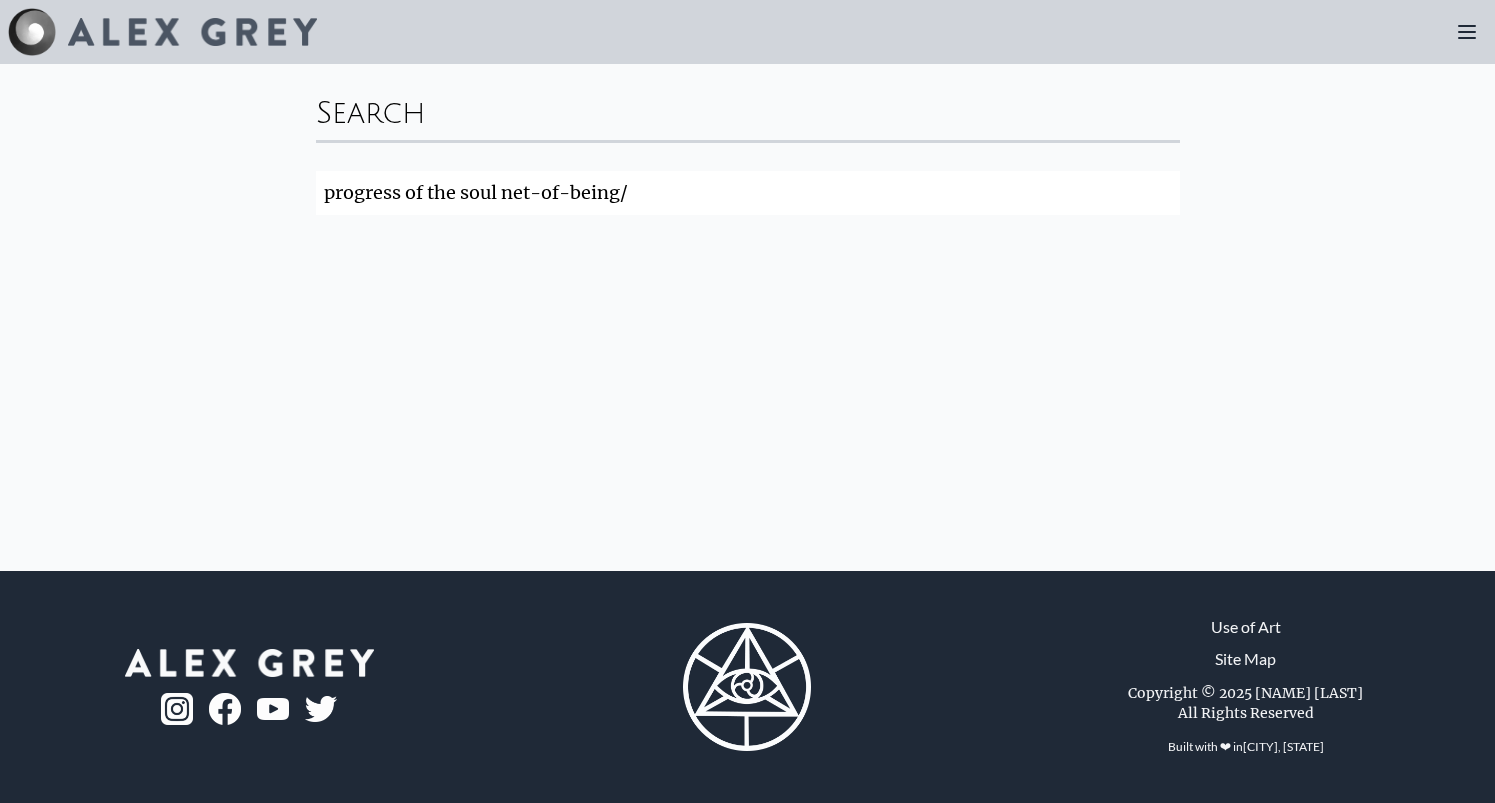 scroll, scrollTop: 0, scrollLeft: 0, axis: both 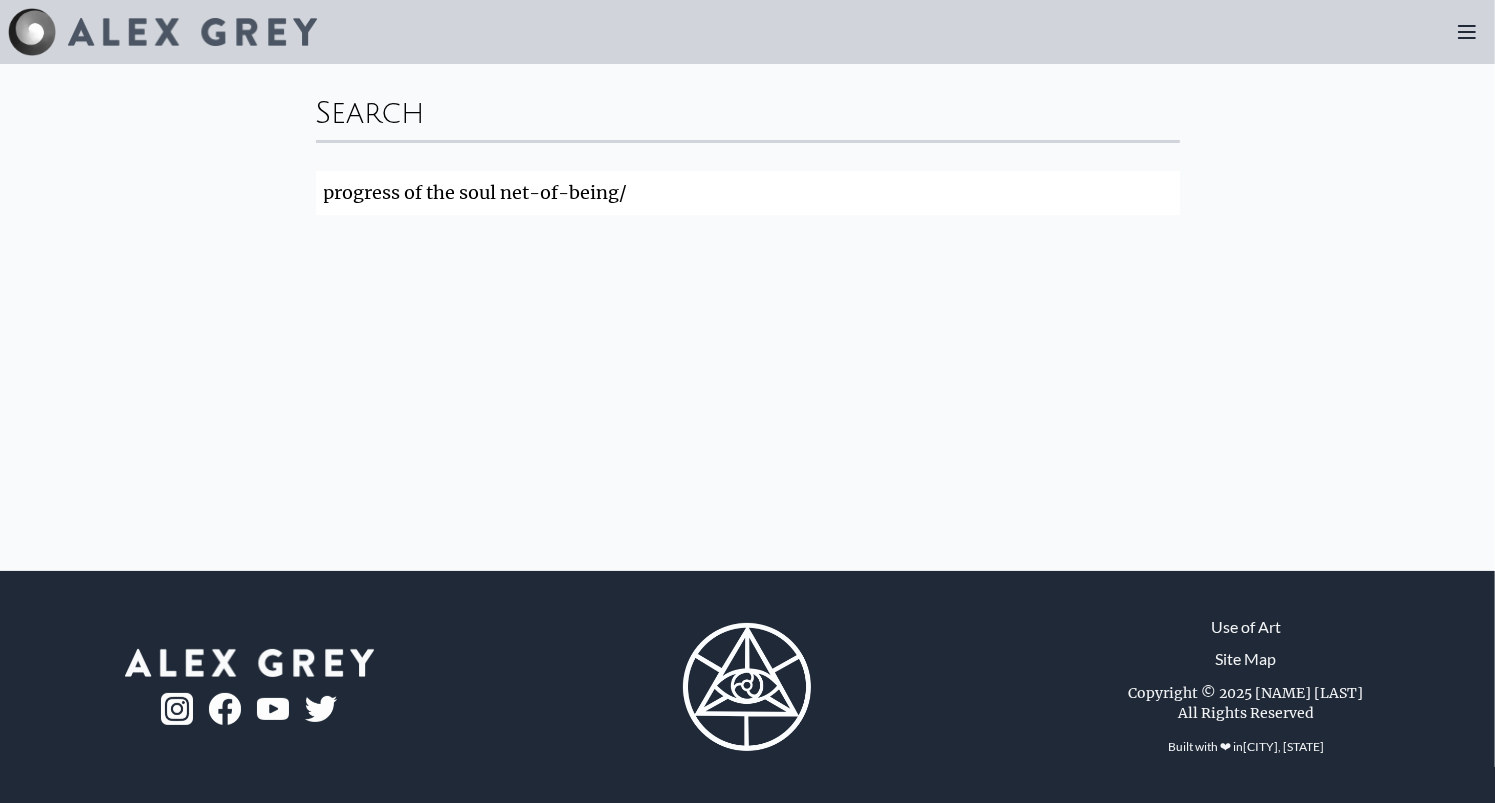 click on "Search
progress of the soul net-of-being/ Search" at bounding box center (747, 317) 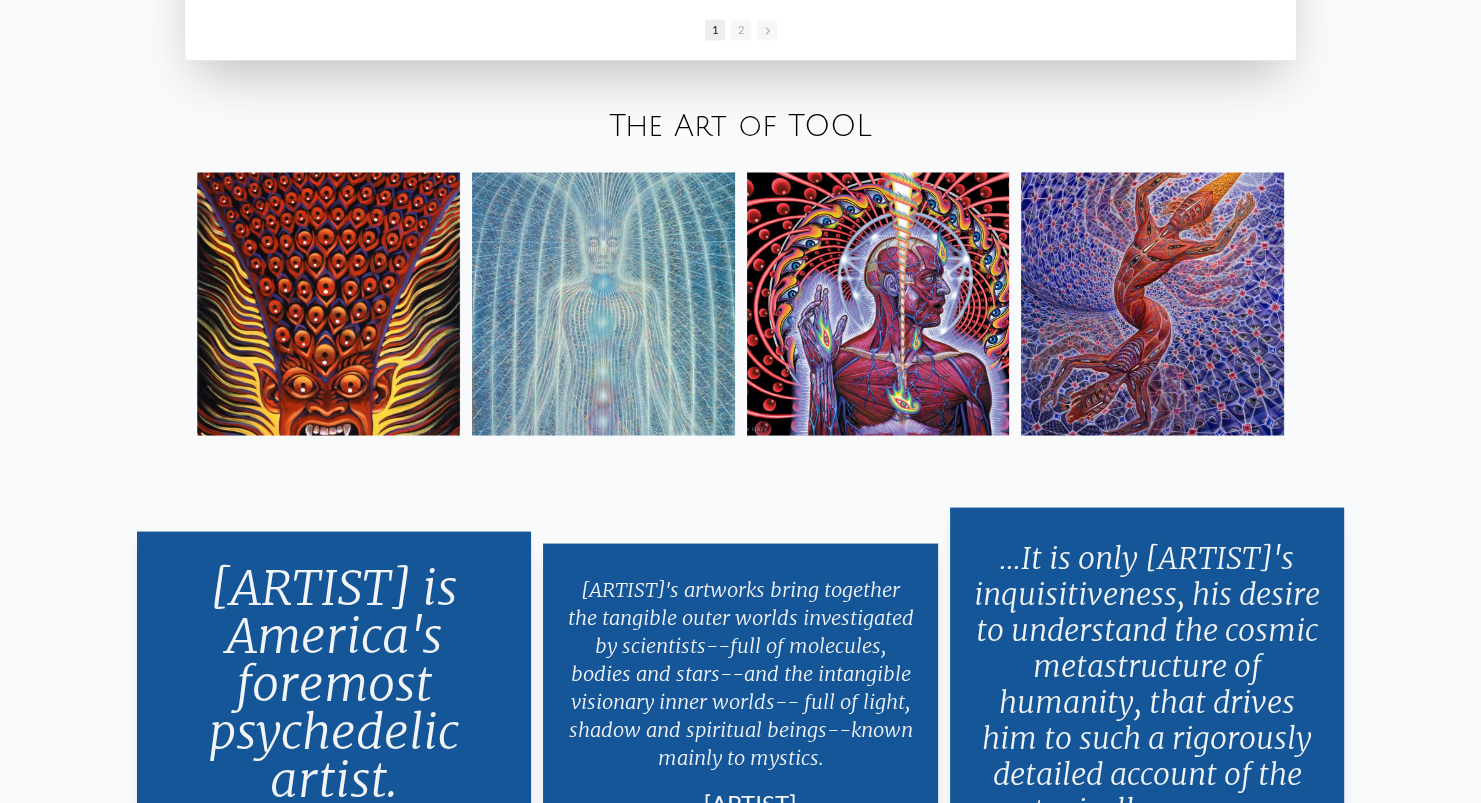scroll, scrollTop: 3608, scrollLeft: 0, axis: vertical 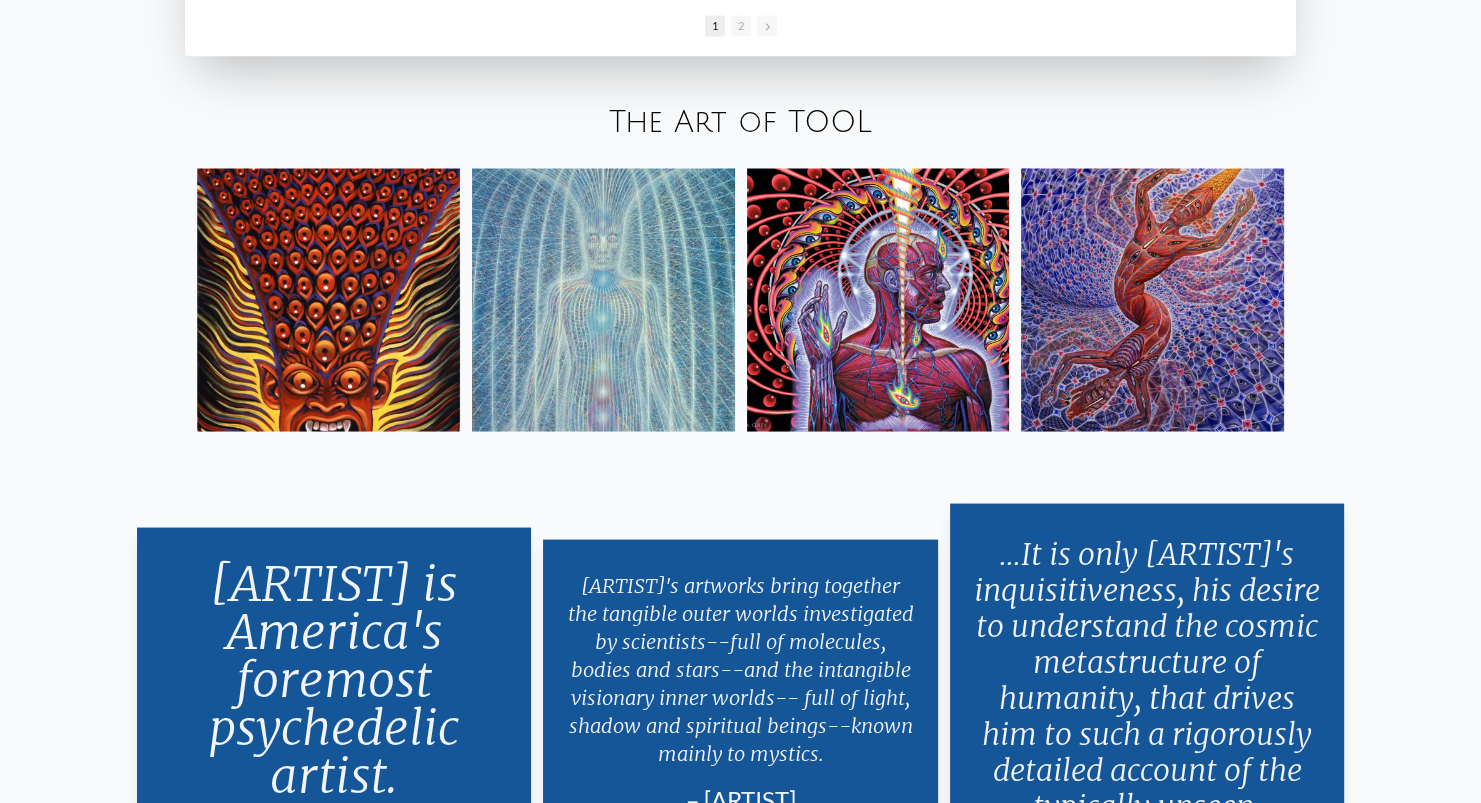 click on "The Art of TOOL" at bounding box center [740, 121] 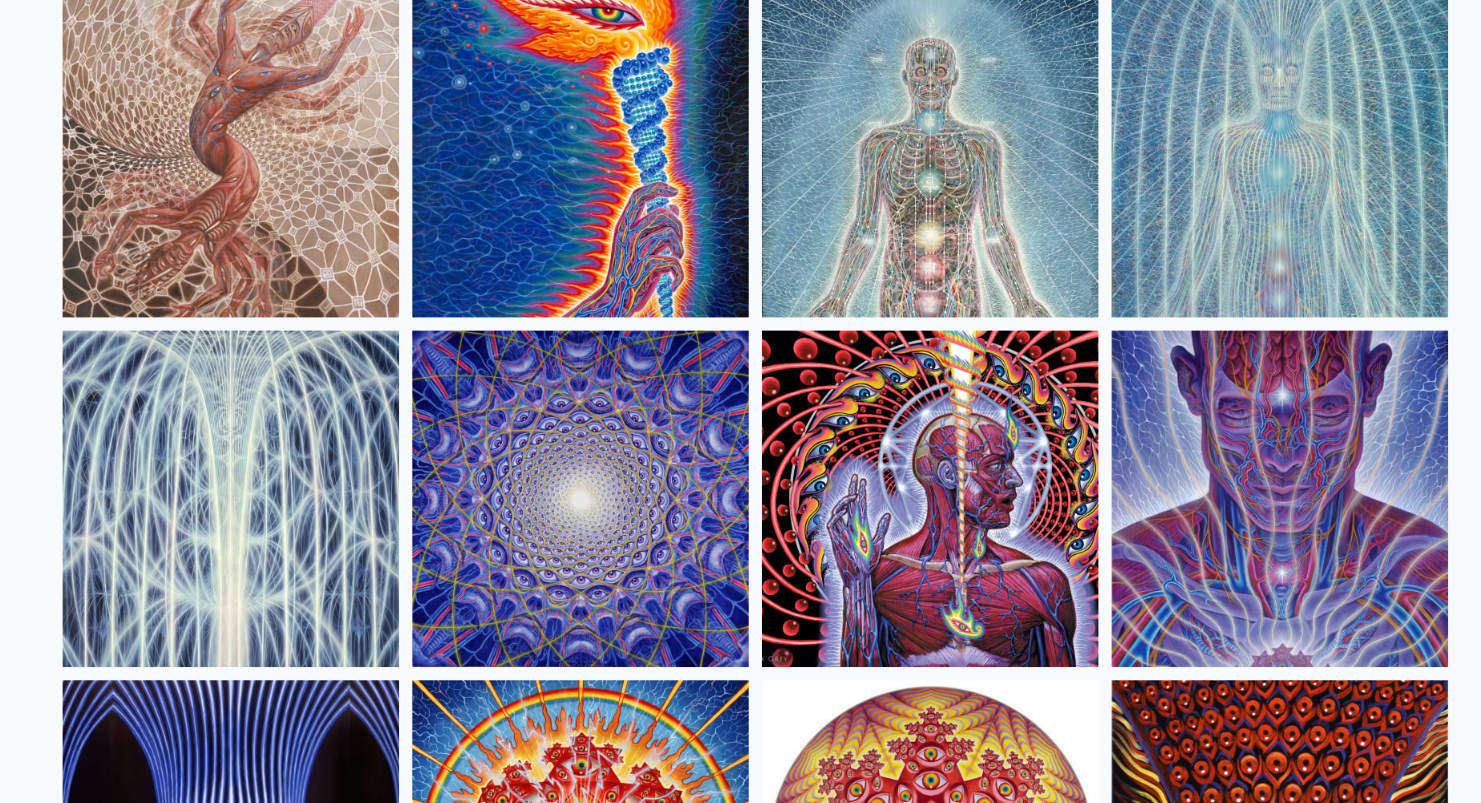 scroll, scrollTop: 0, scrollLeft: 0, axis: both 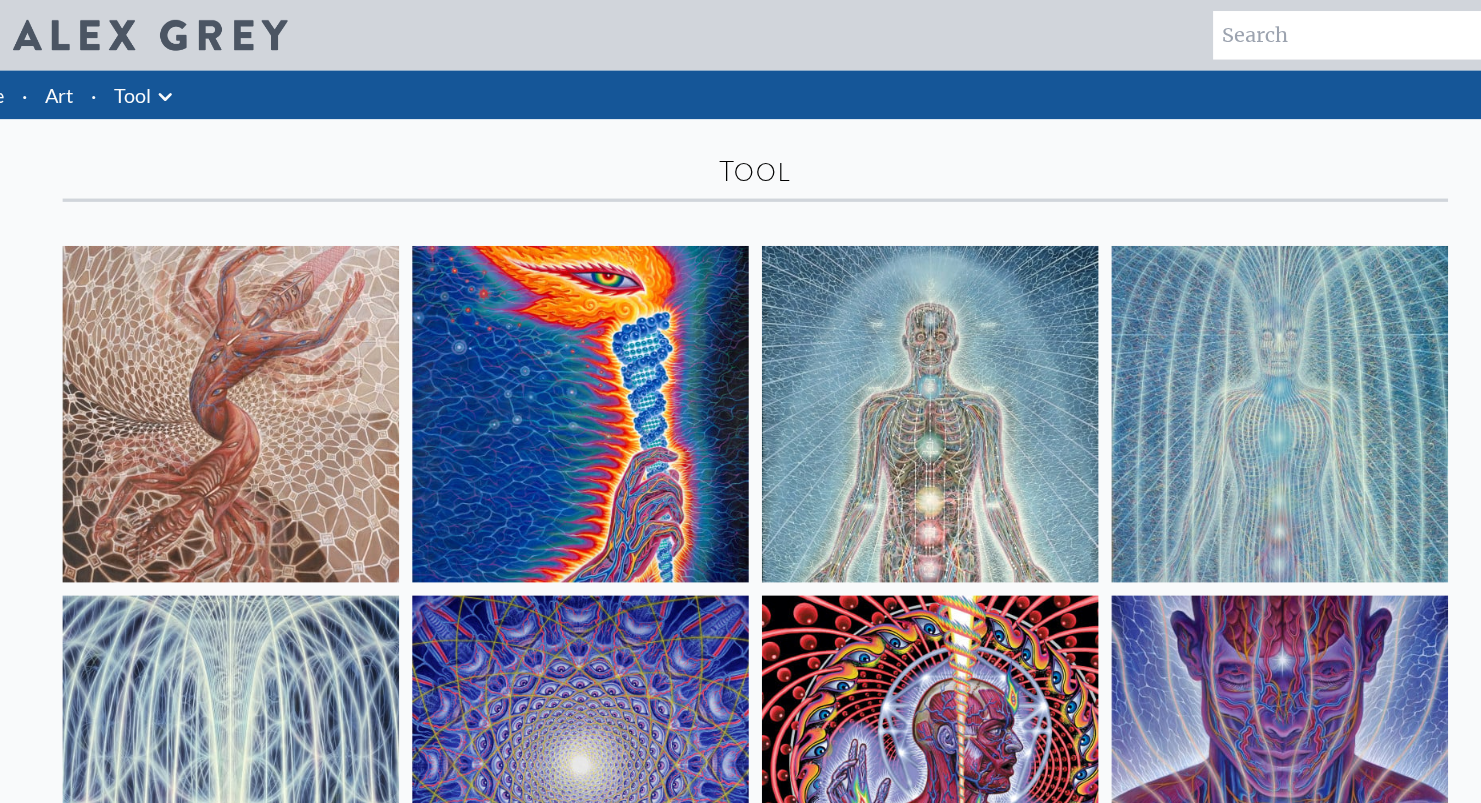 click 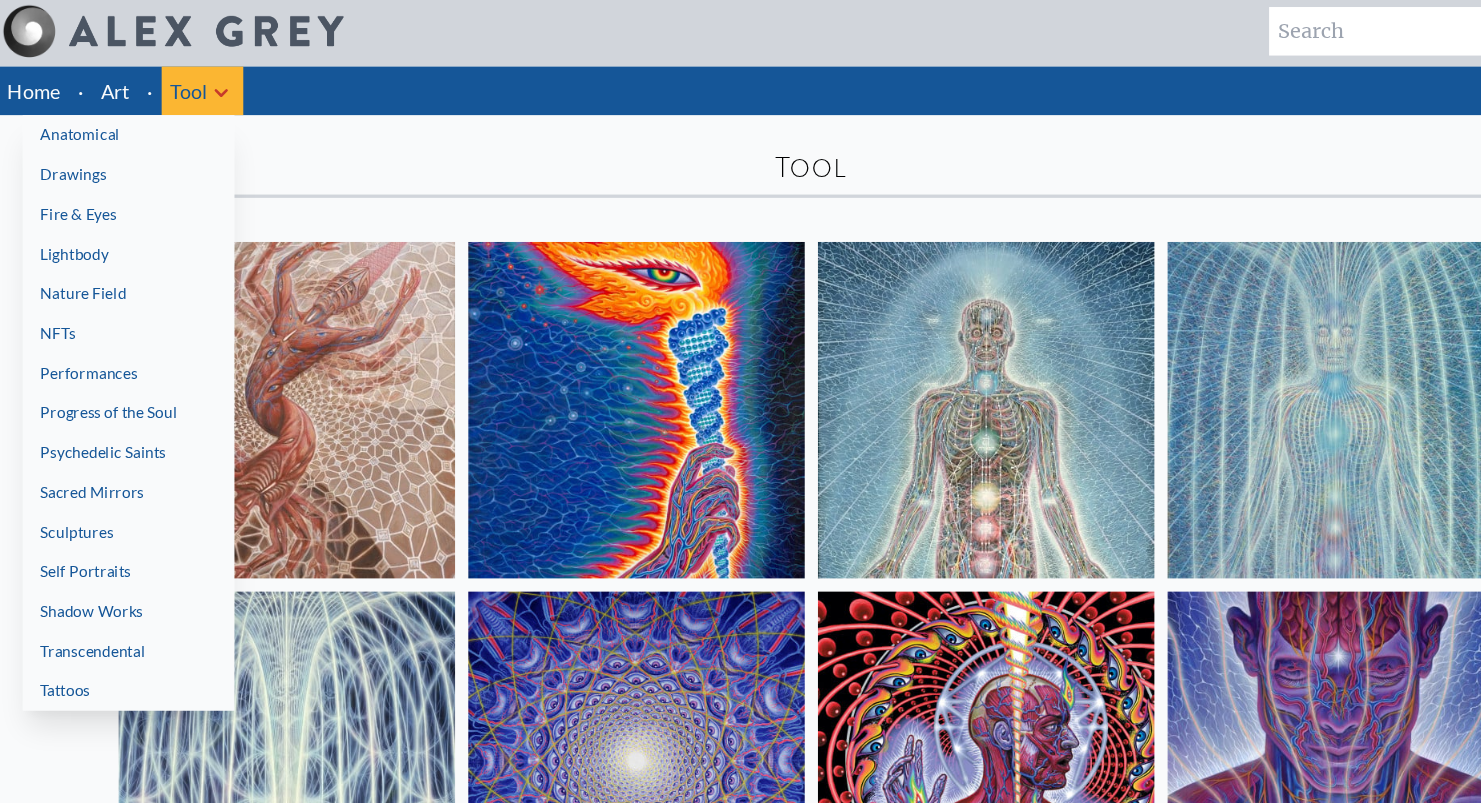 click on "Progress of the Soul" at bounding box center (122, 378) 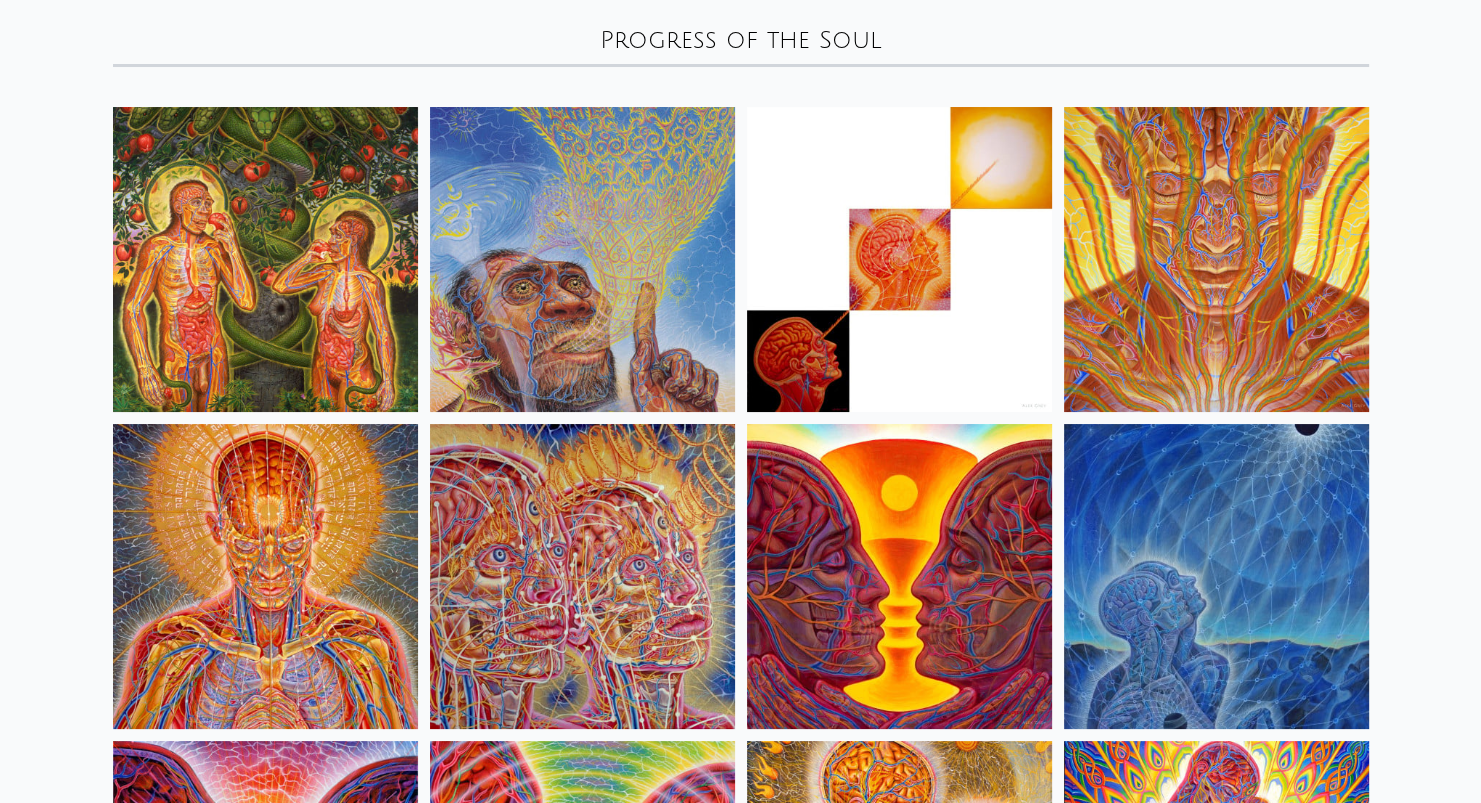scroll, scrollTop: 0, scrollLeft: 0, axis: both 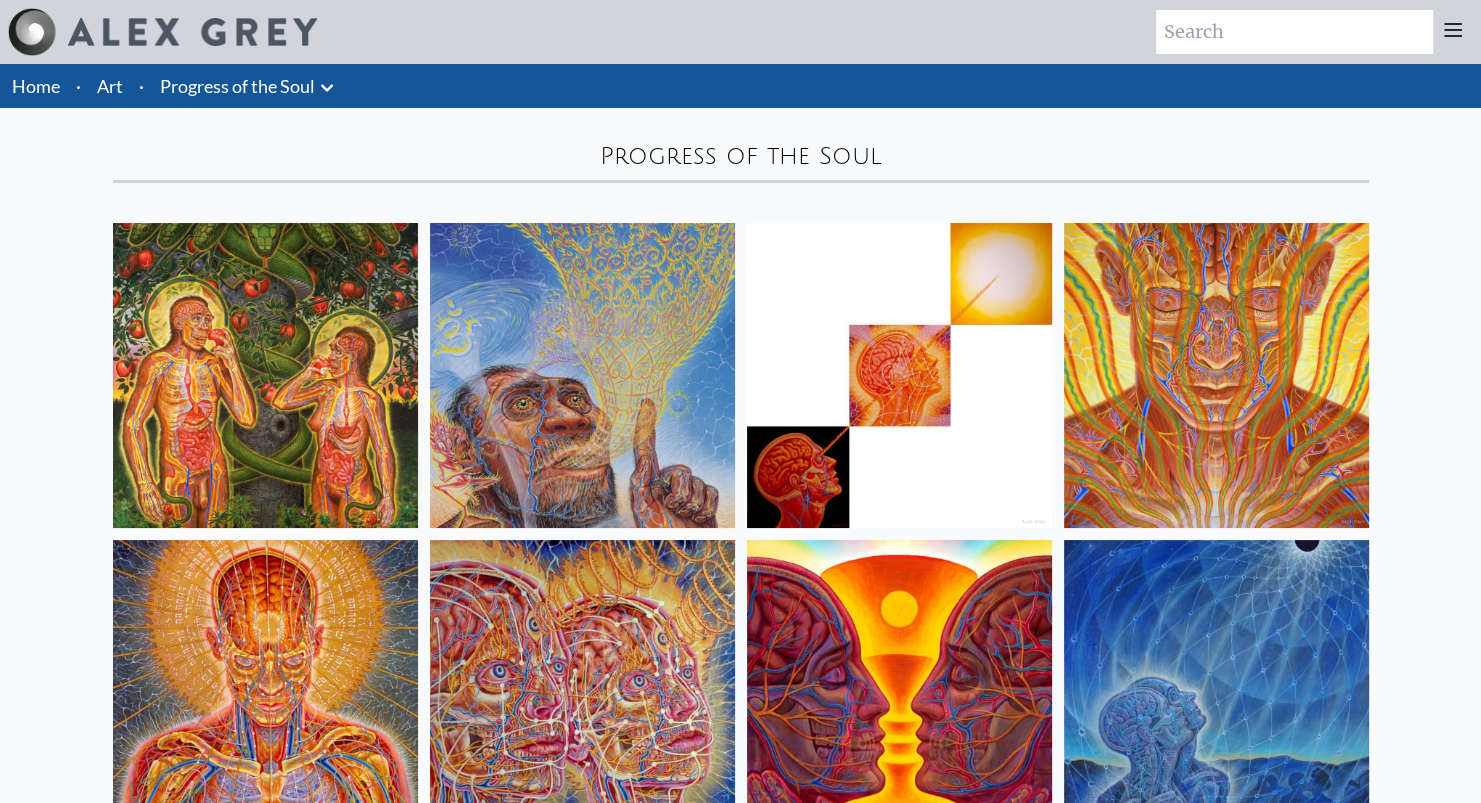 click on "Progress of the Soul" at bounding box center (237, 86) 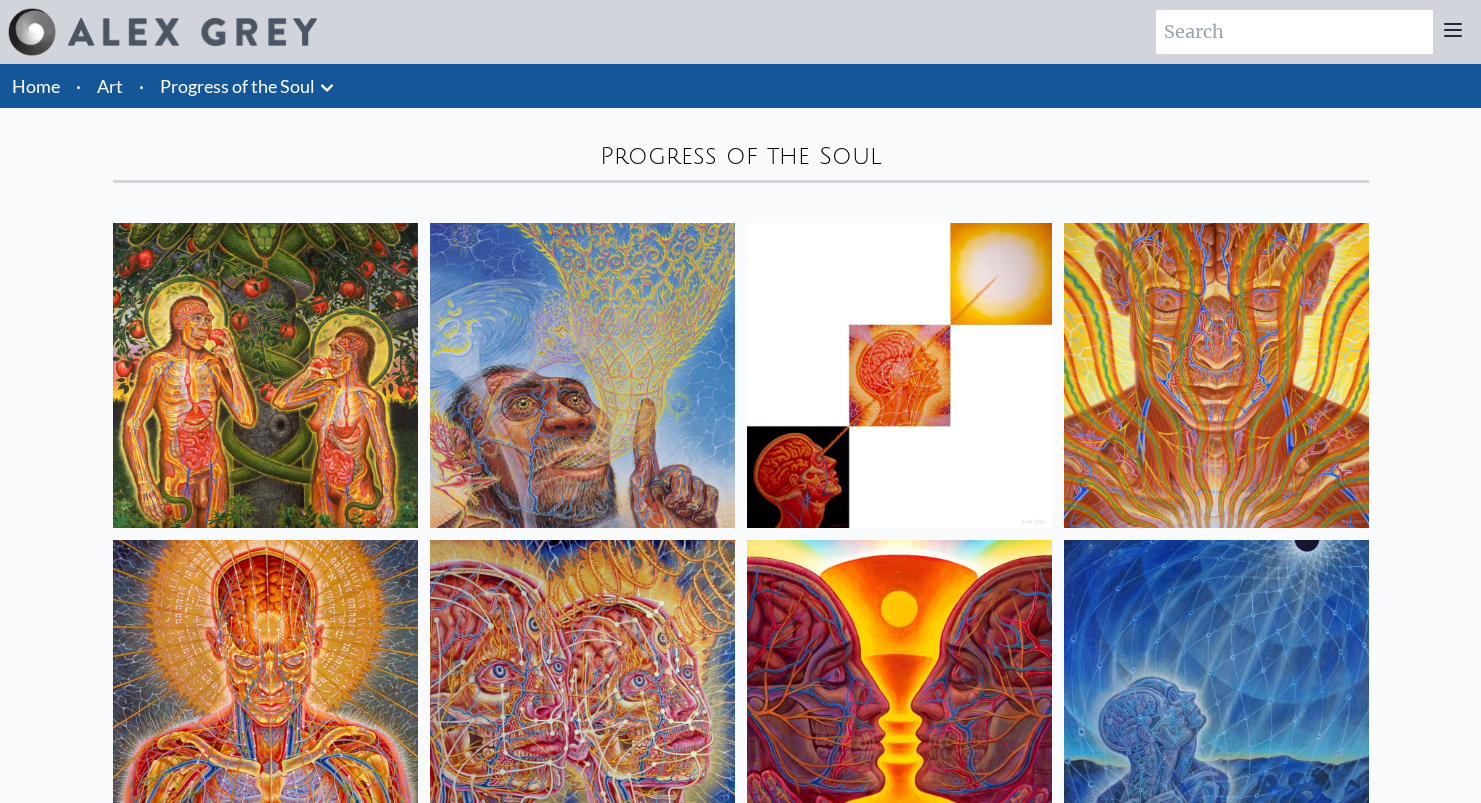 scroll, scrollTop: 0, scrollLeft: 0, axis: both 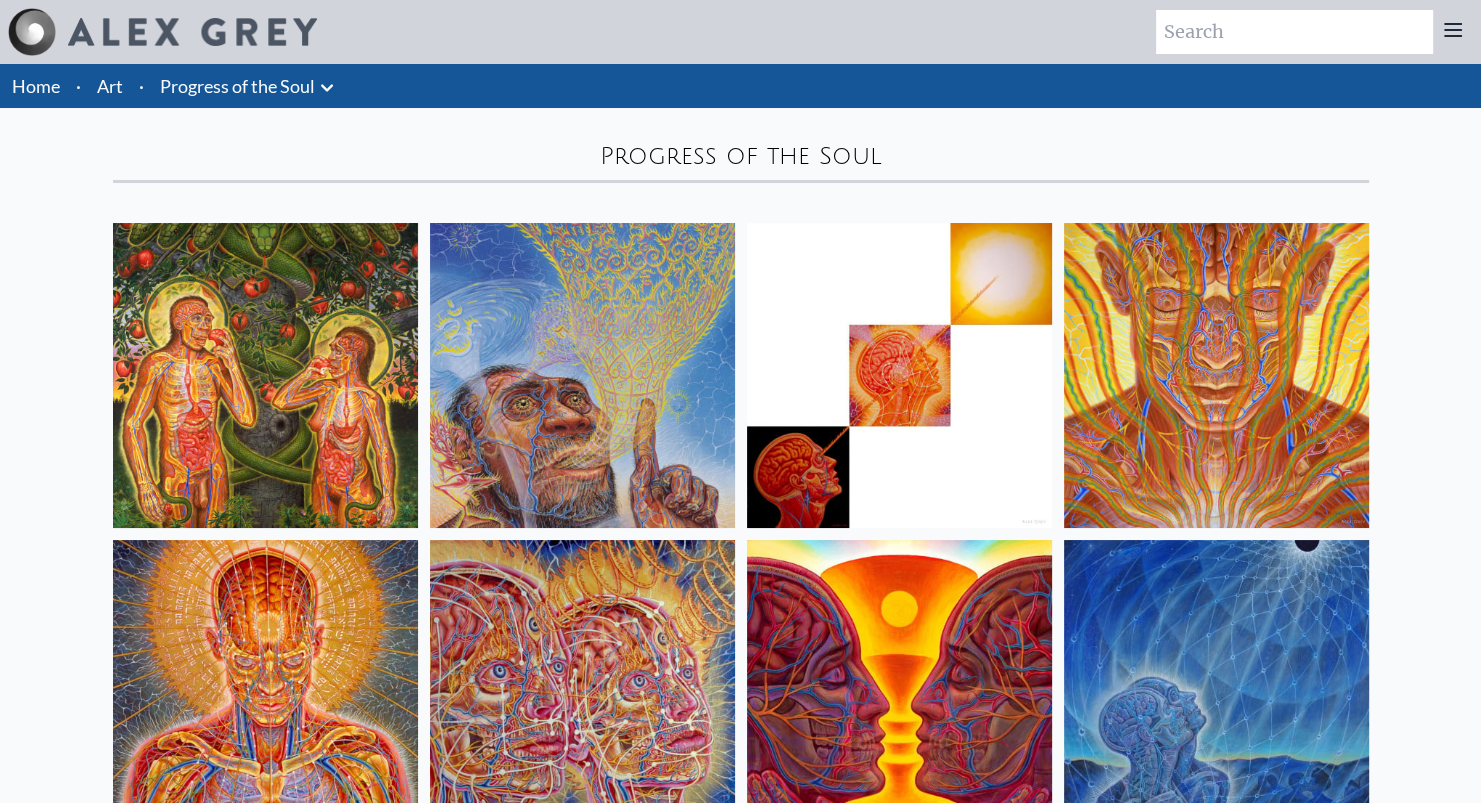 click on "Progress of the Soul" at bounding box center (237, 86) 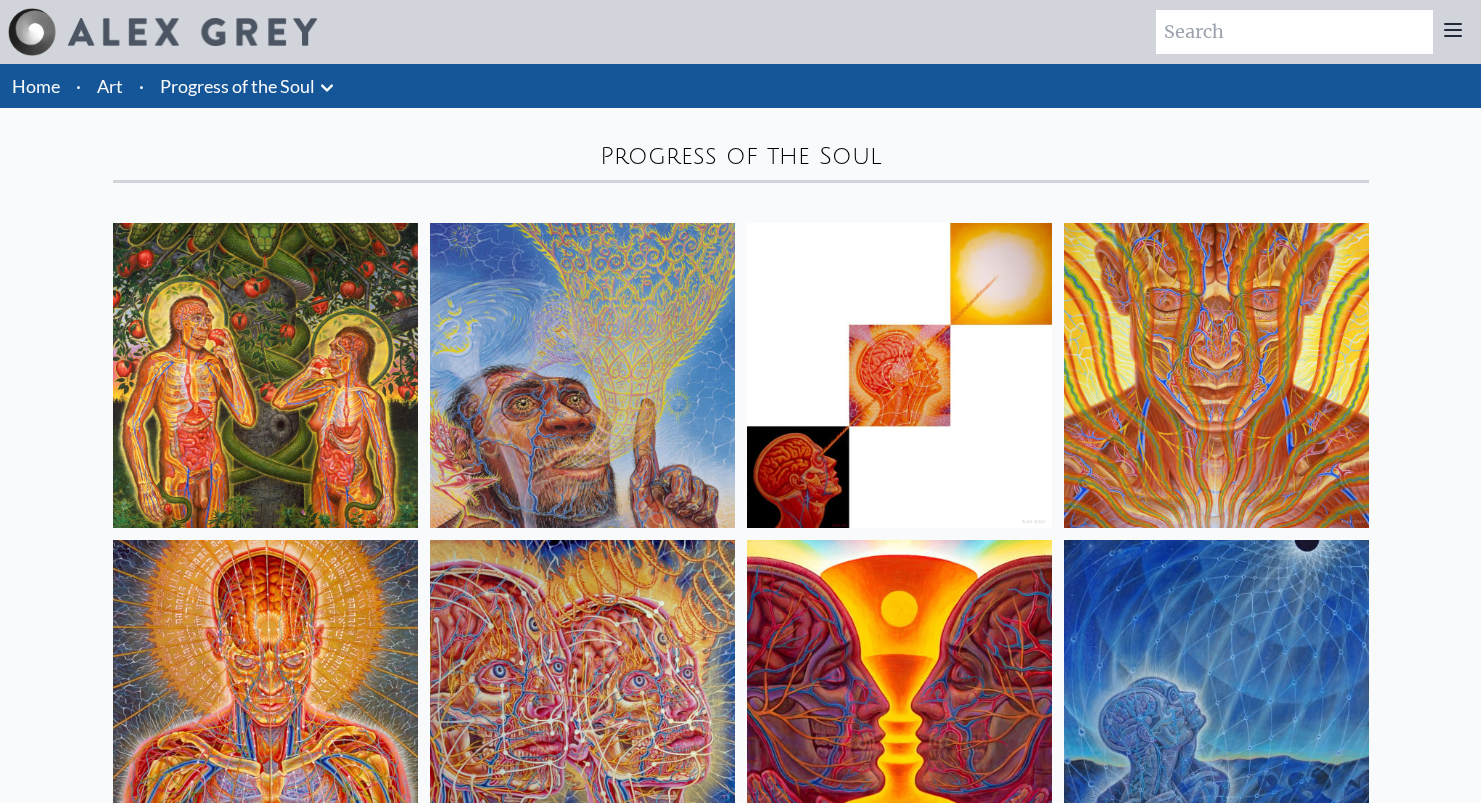 scroll, scrollTop: 0, scrollLeft: 0, axis: both 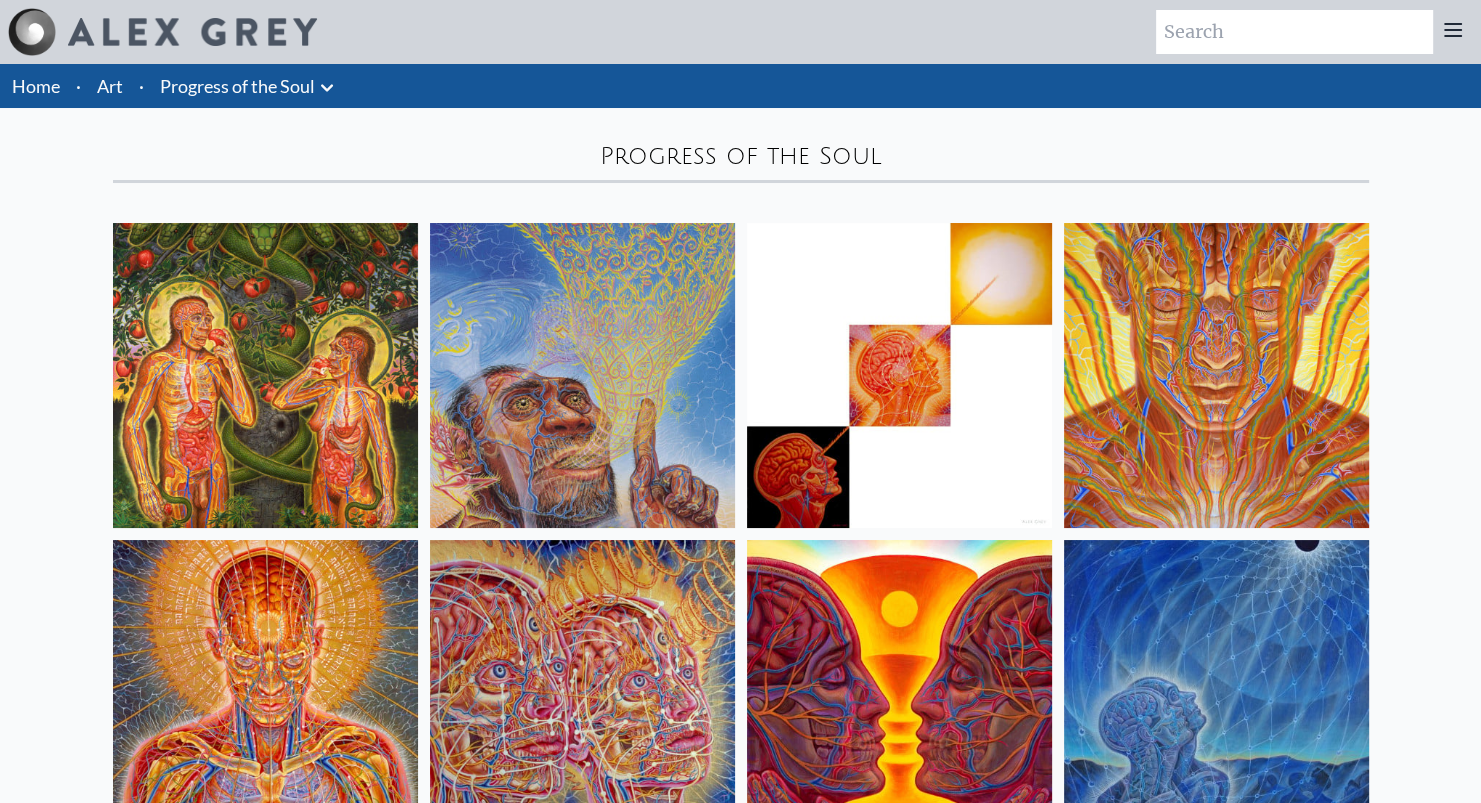 click 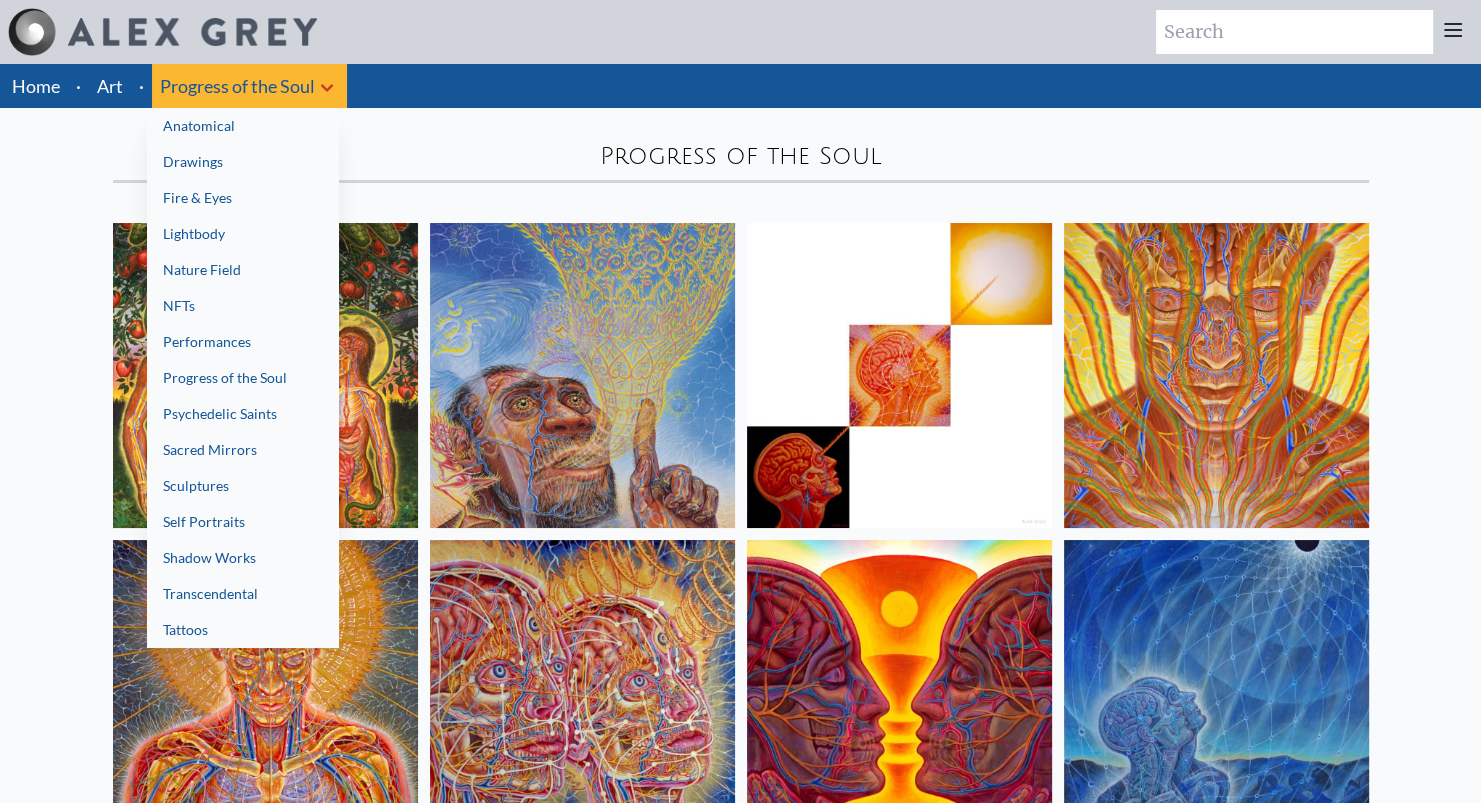 click on "Transcendental" at bounding box center [243, 594] 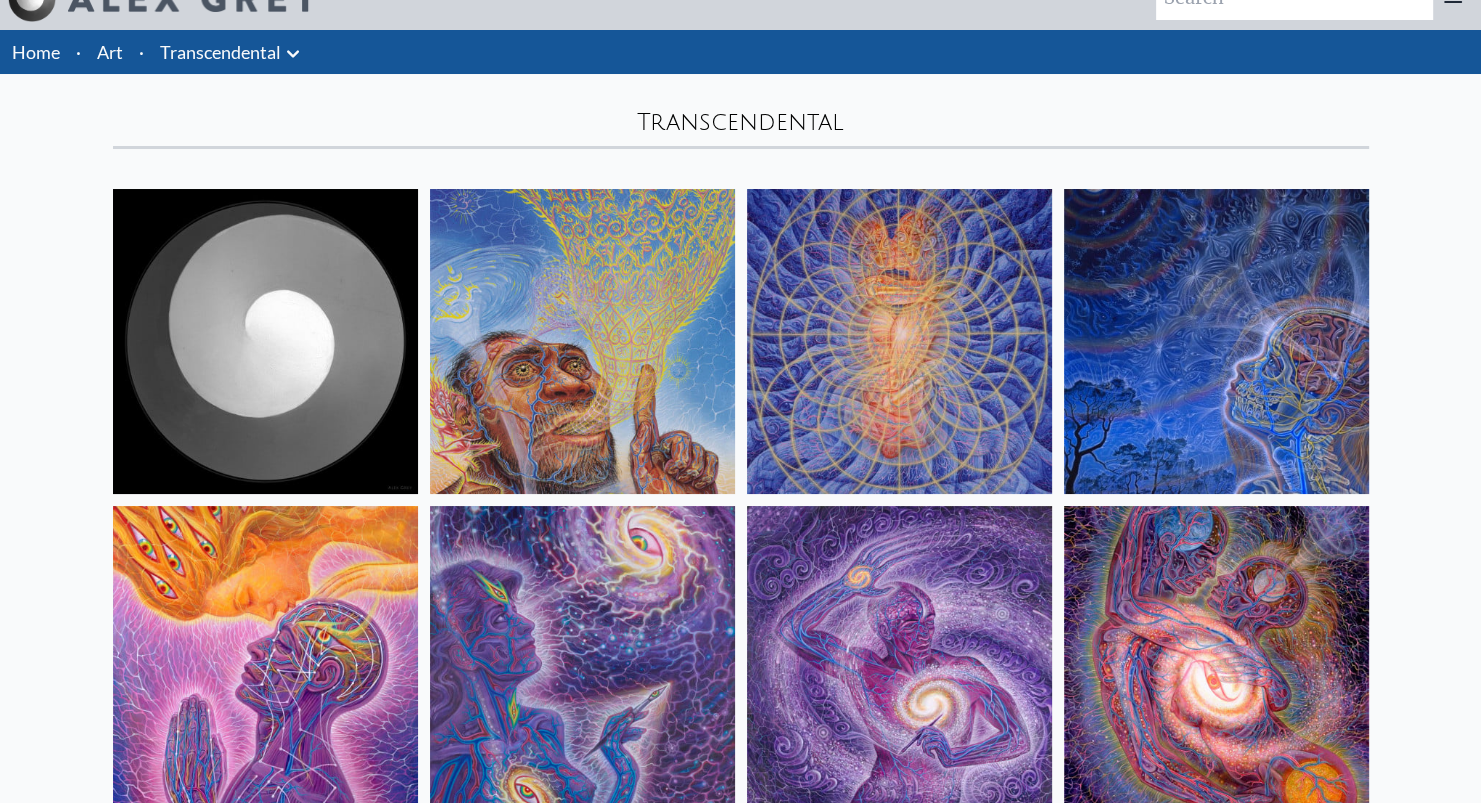 scroll, scrollTop: 0, scrollLeft: 0, axis: both 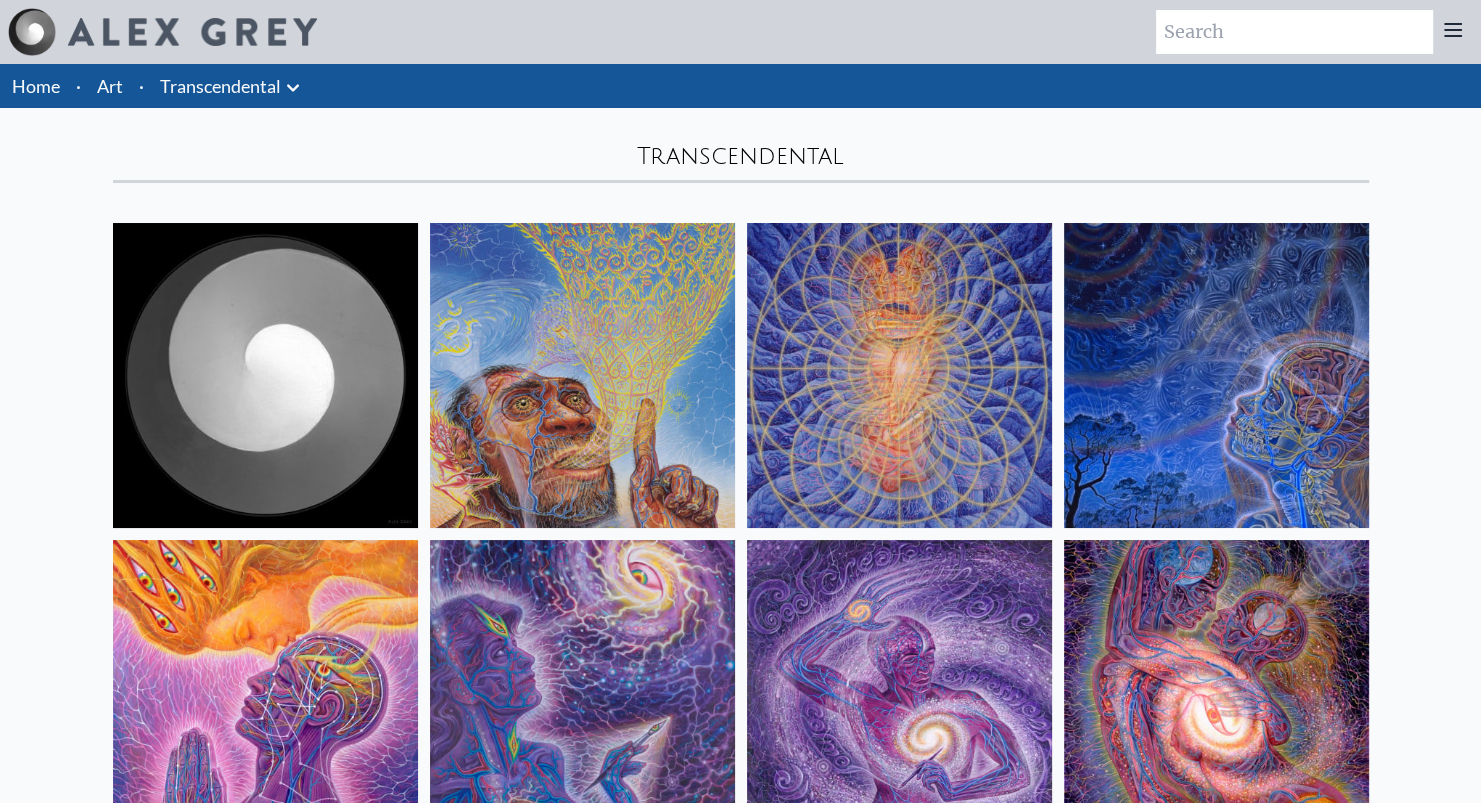 click 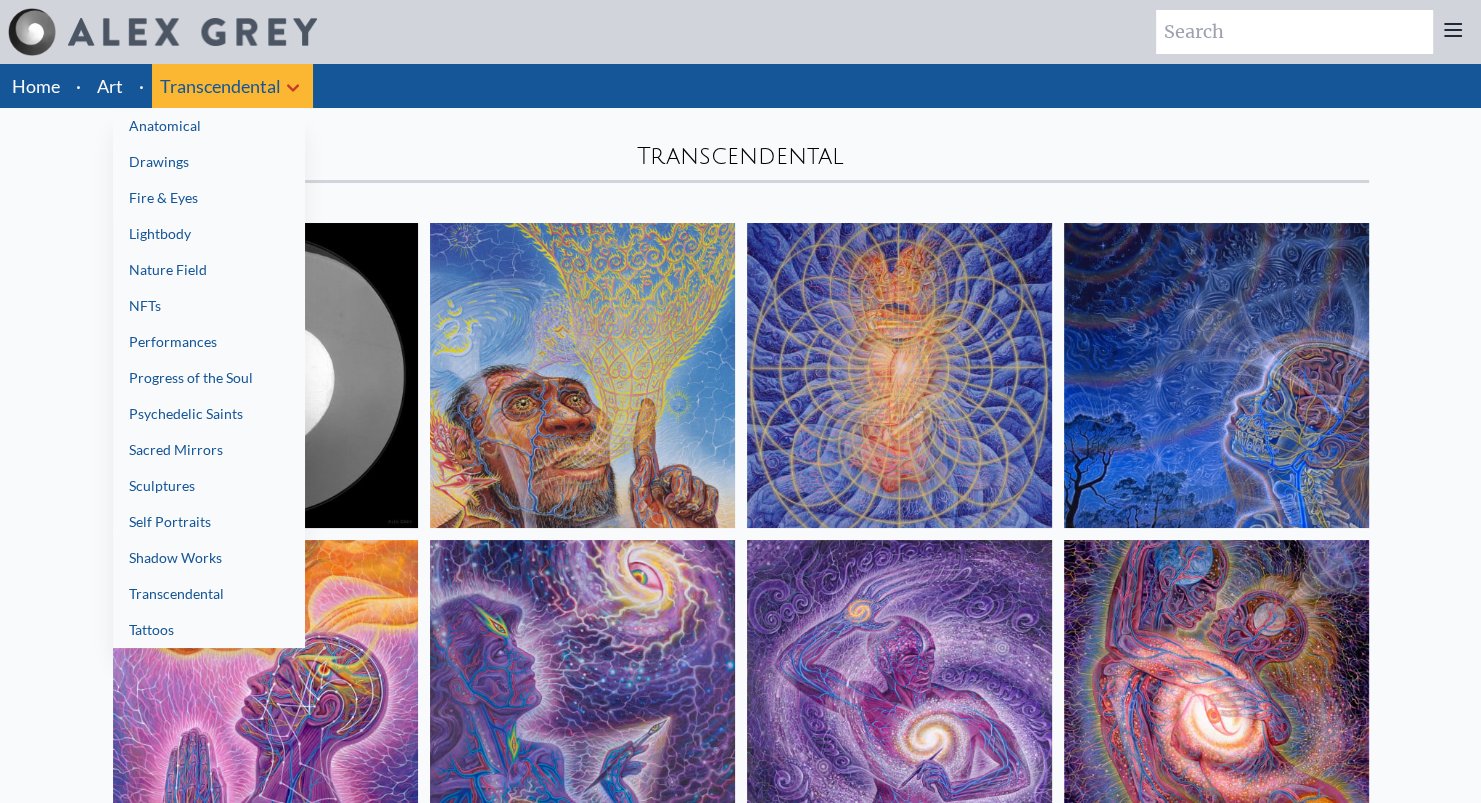 click on "Fire & Eyes" at bounding box center (209, 198) 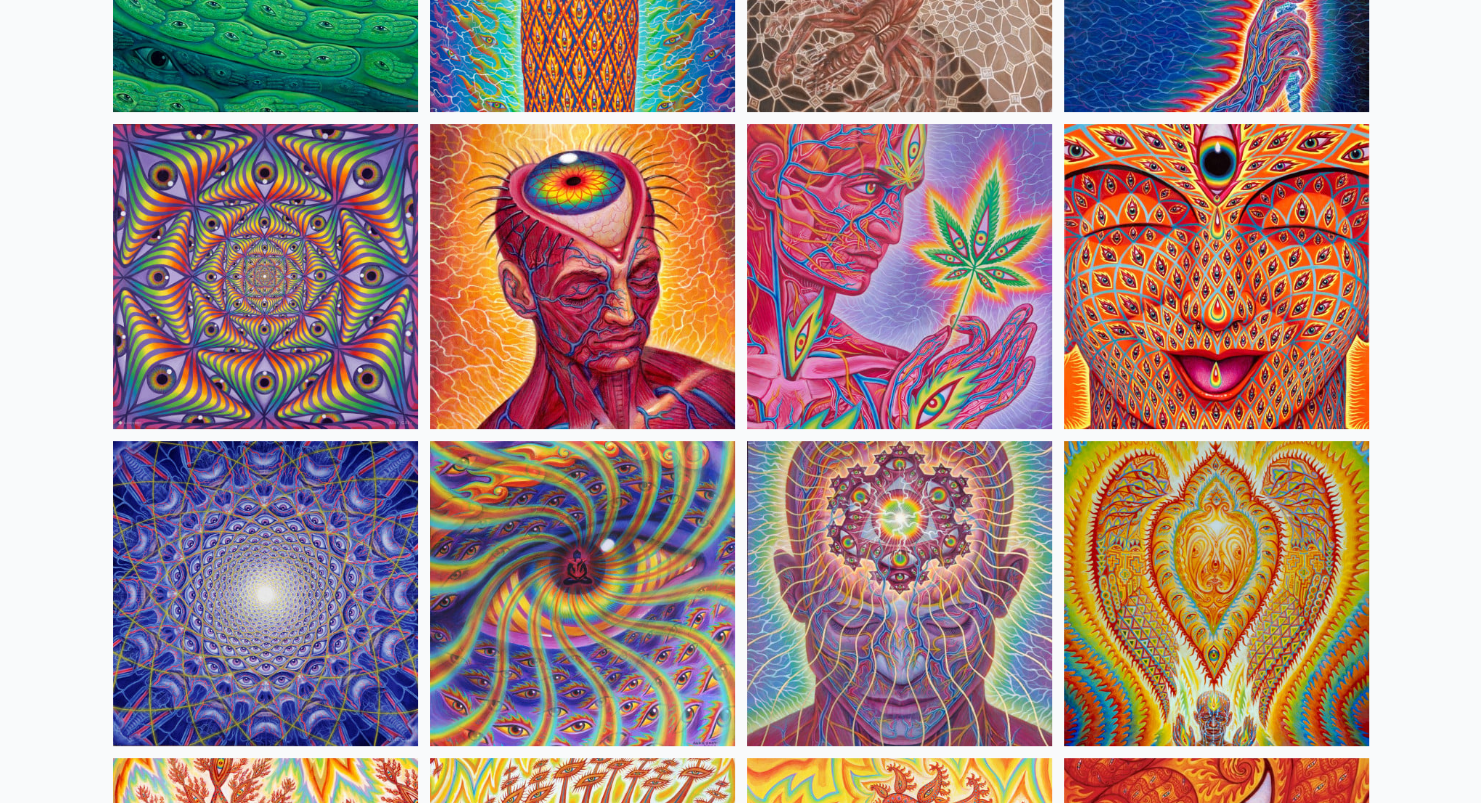 scroll, scrollTop: 416, scrollLeft: 0, axis: vertical 